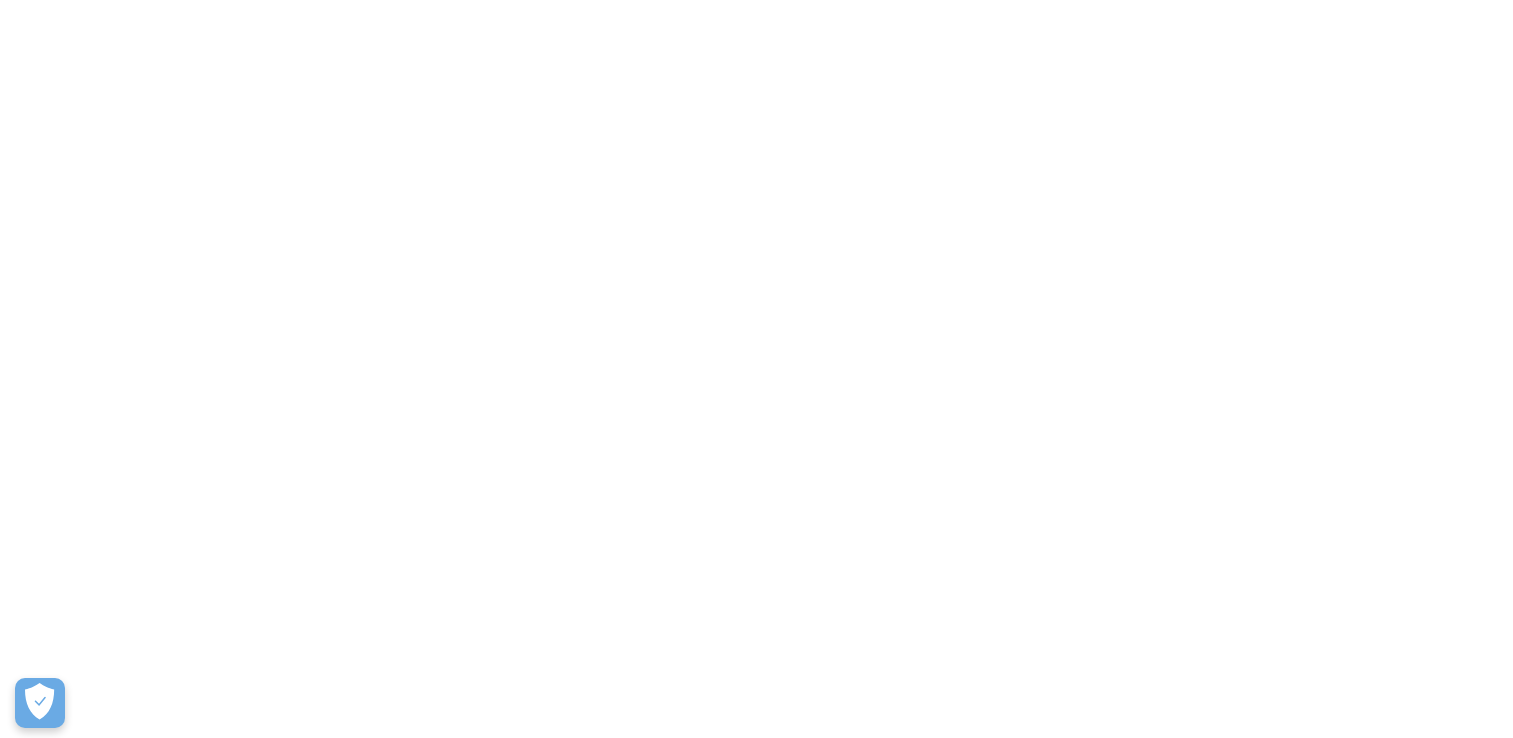 scroll, scrollTop: 0, scrollLeft: 0, axis: both 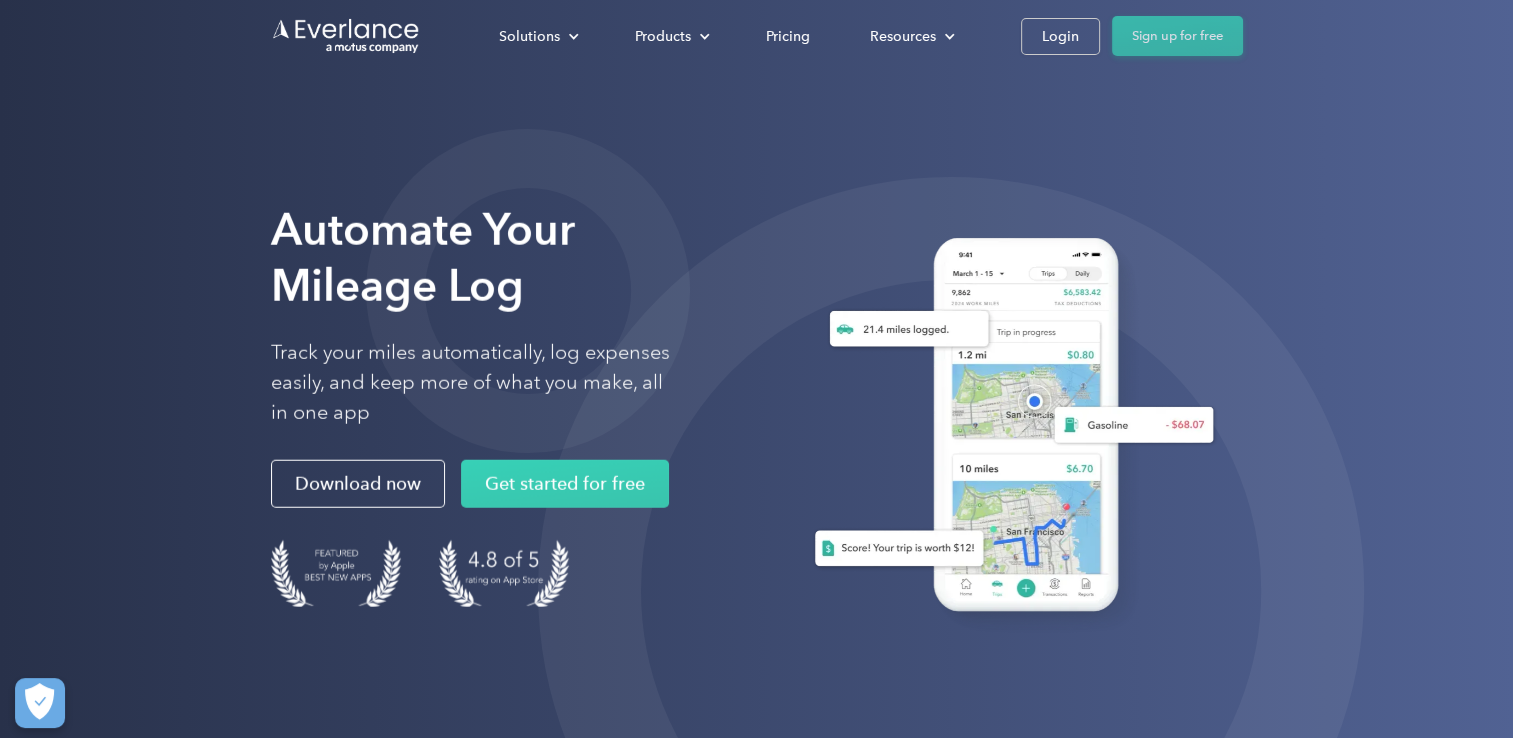 click on "Sign up for free" at bounding box center [1177, 36] 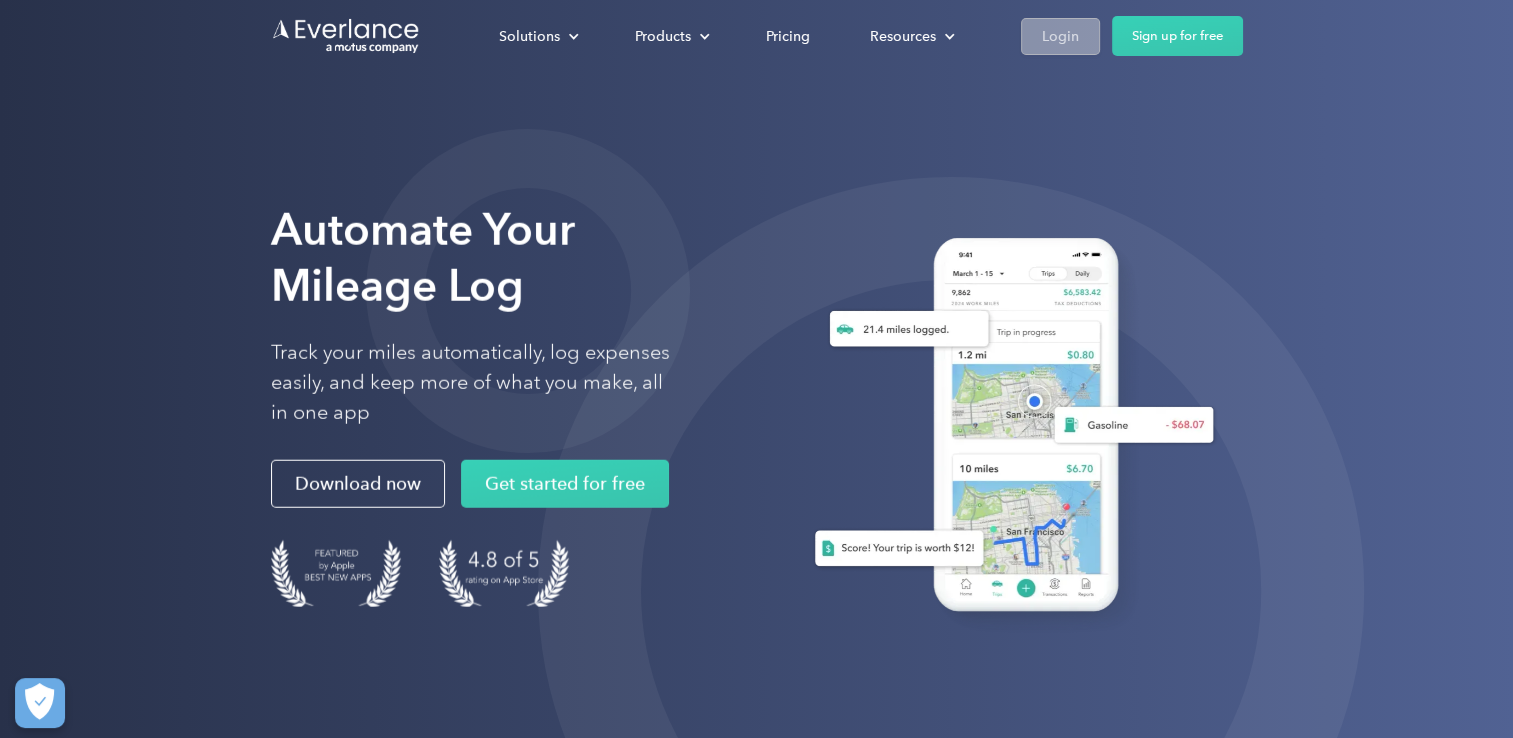 click on "Login" at bounding box center (1060, 36) 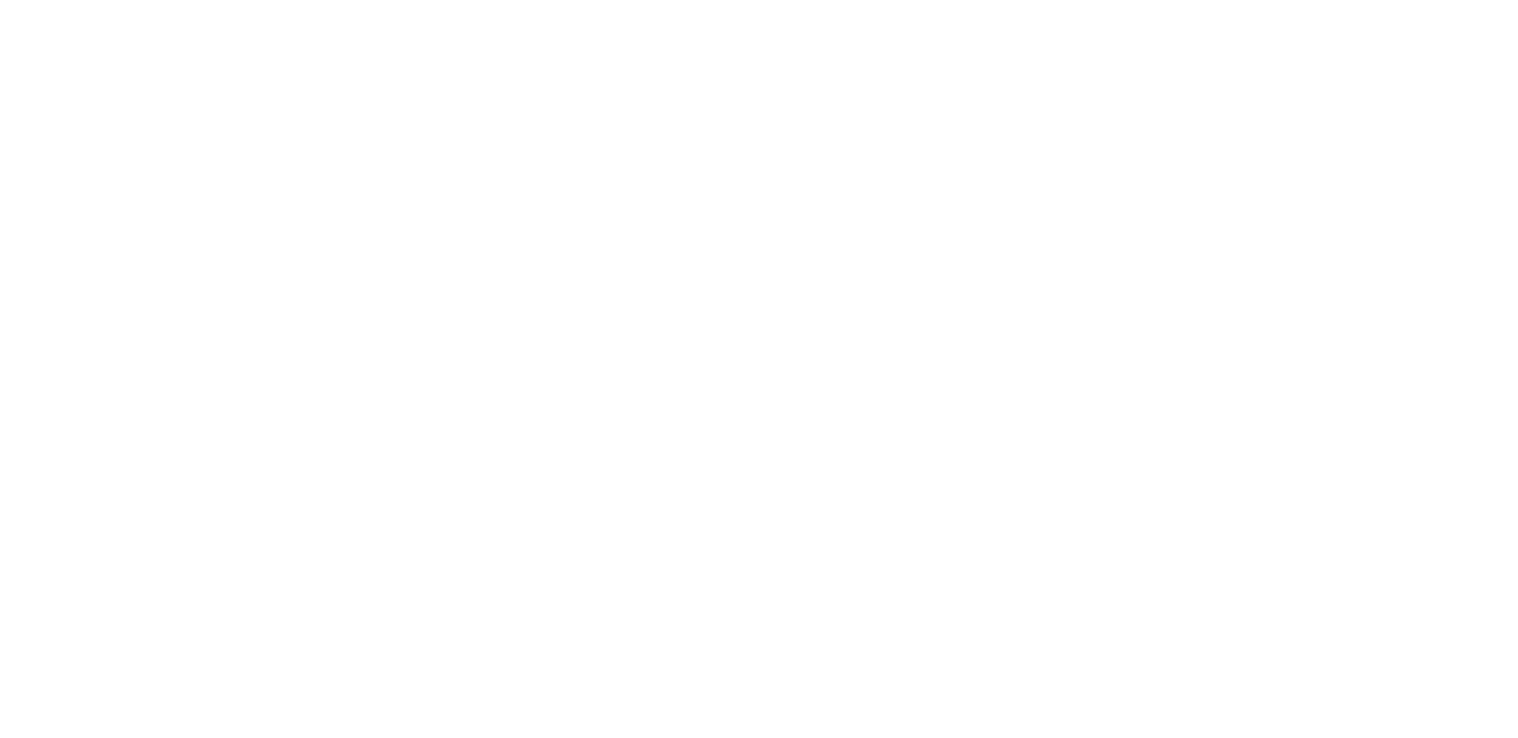 scroll, scrollTop: 0, scrollLeft: 0, axis: both 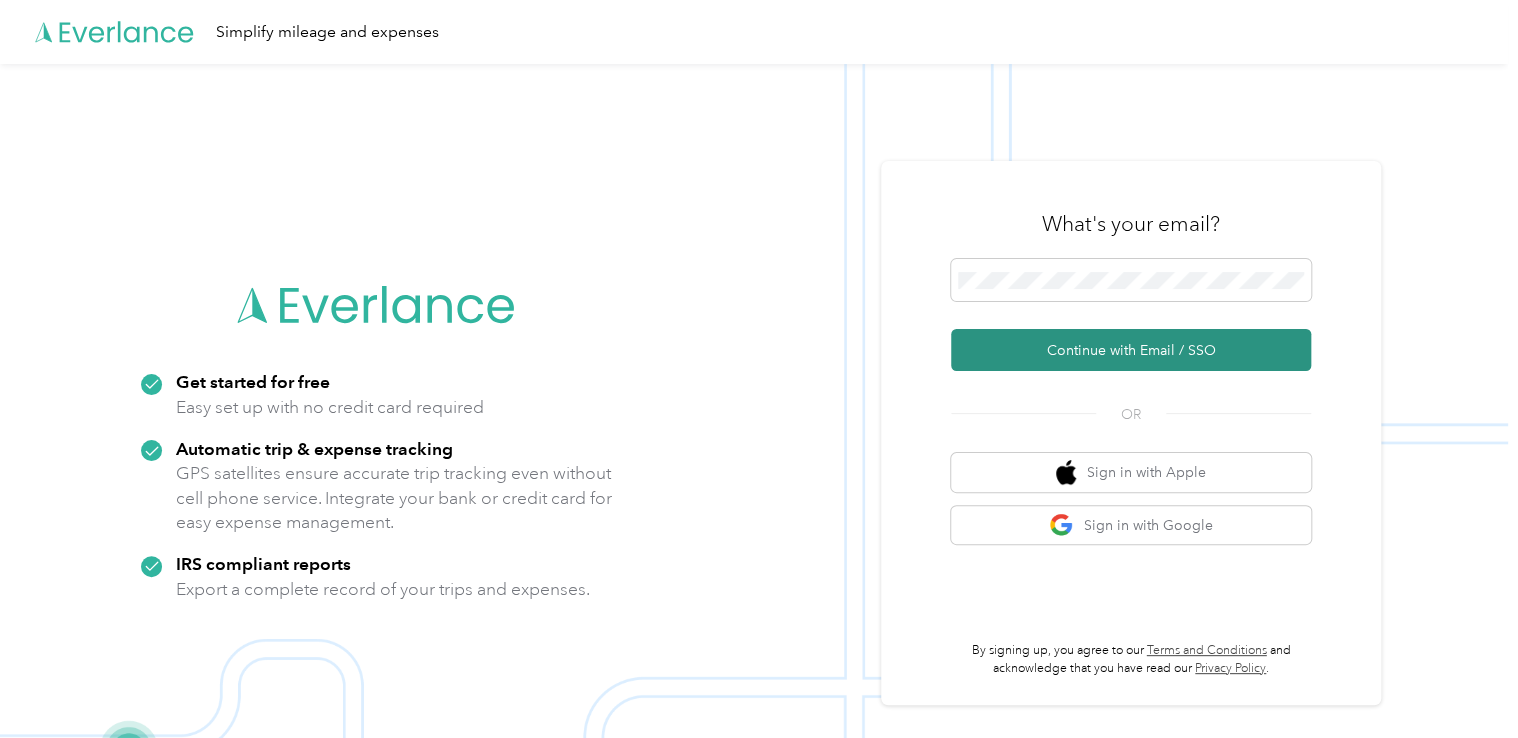 click on "Continue with Email / SSO" at bounding box center [1131, 350] 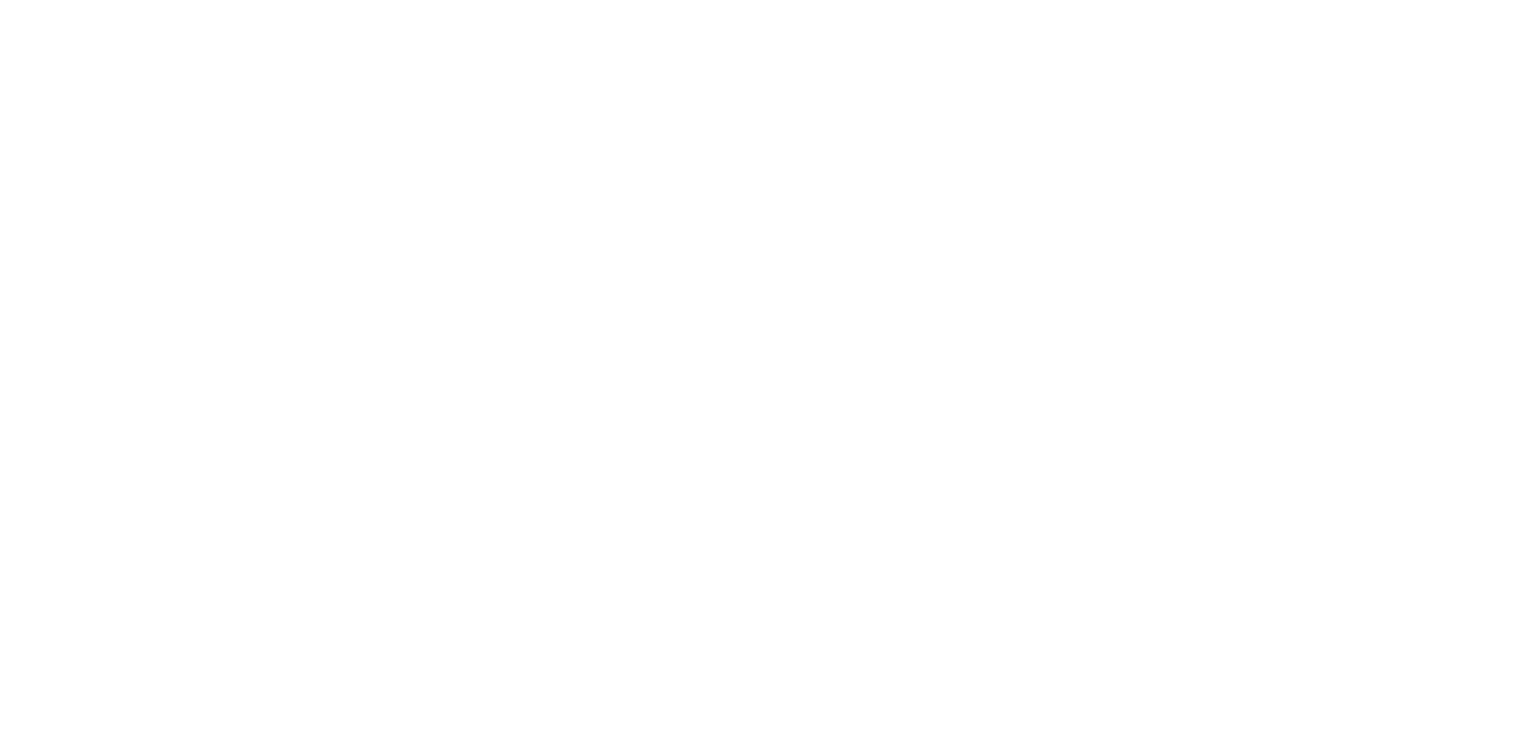 scroll, scrollTop: 0, scrollLeft: 0, axis: both 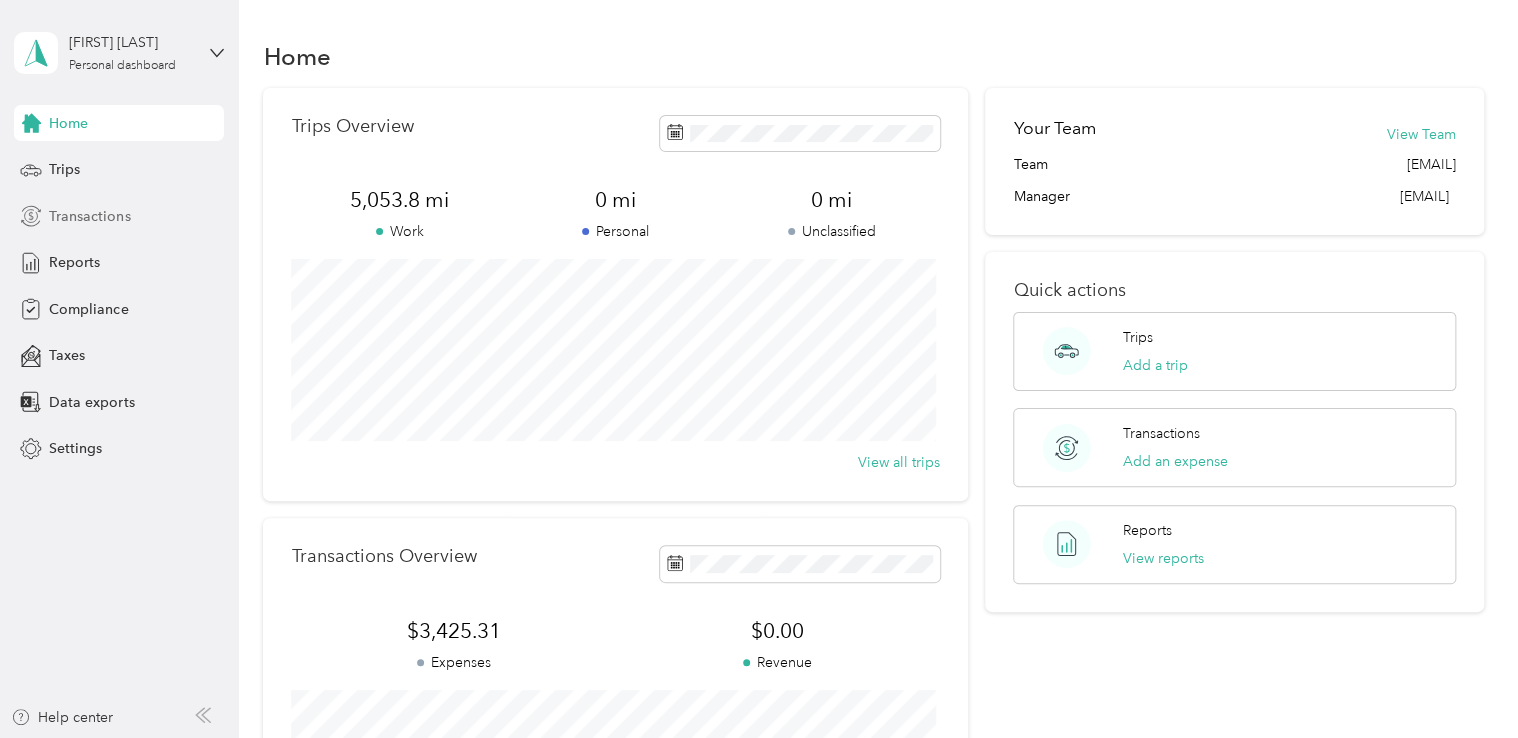 click on "Transactions" at bounding box center [89, 216] 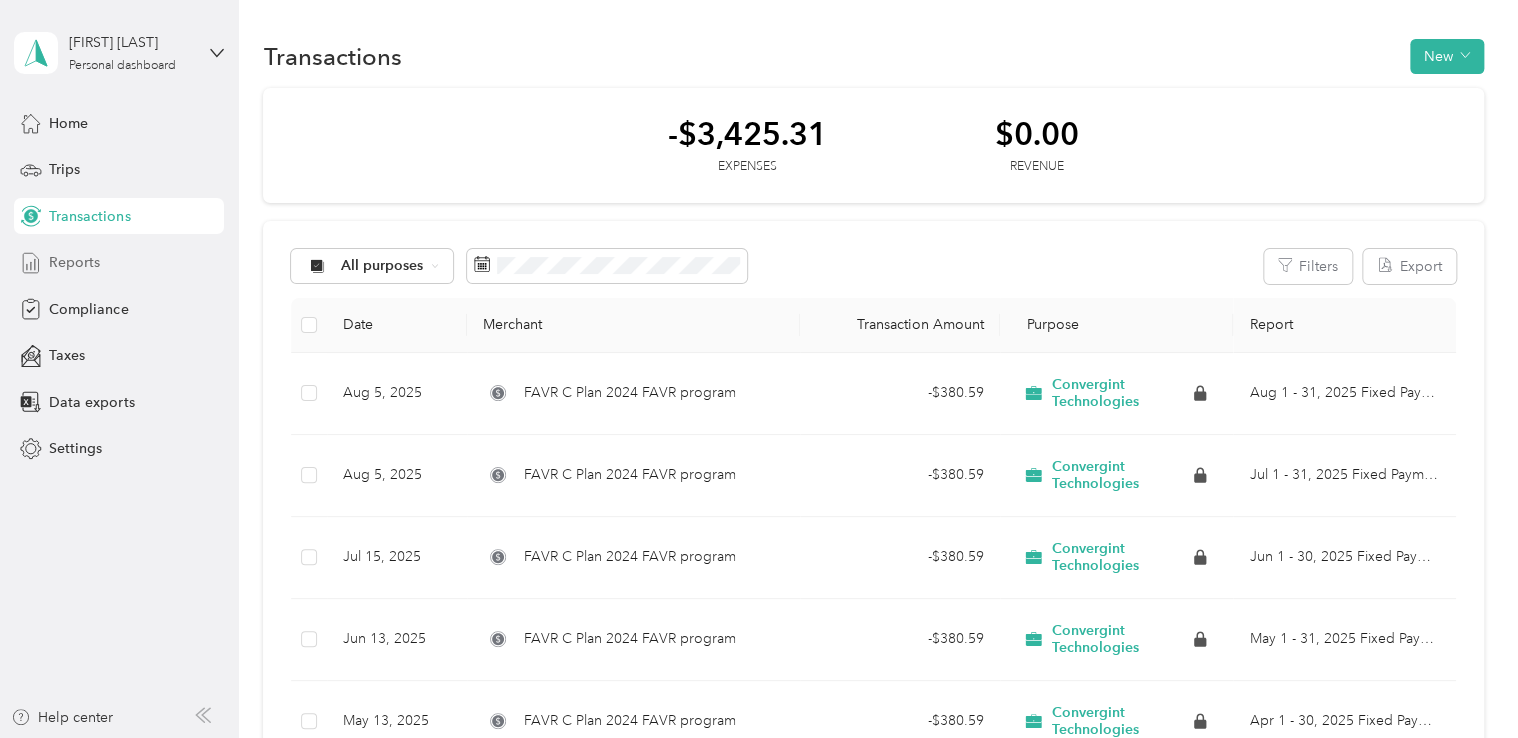 click on "Reports" at bounding box center [74, 262] 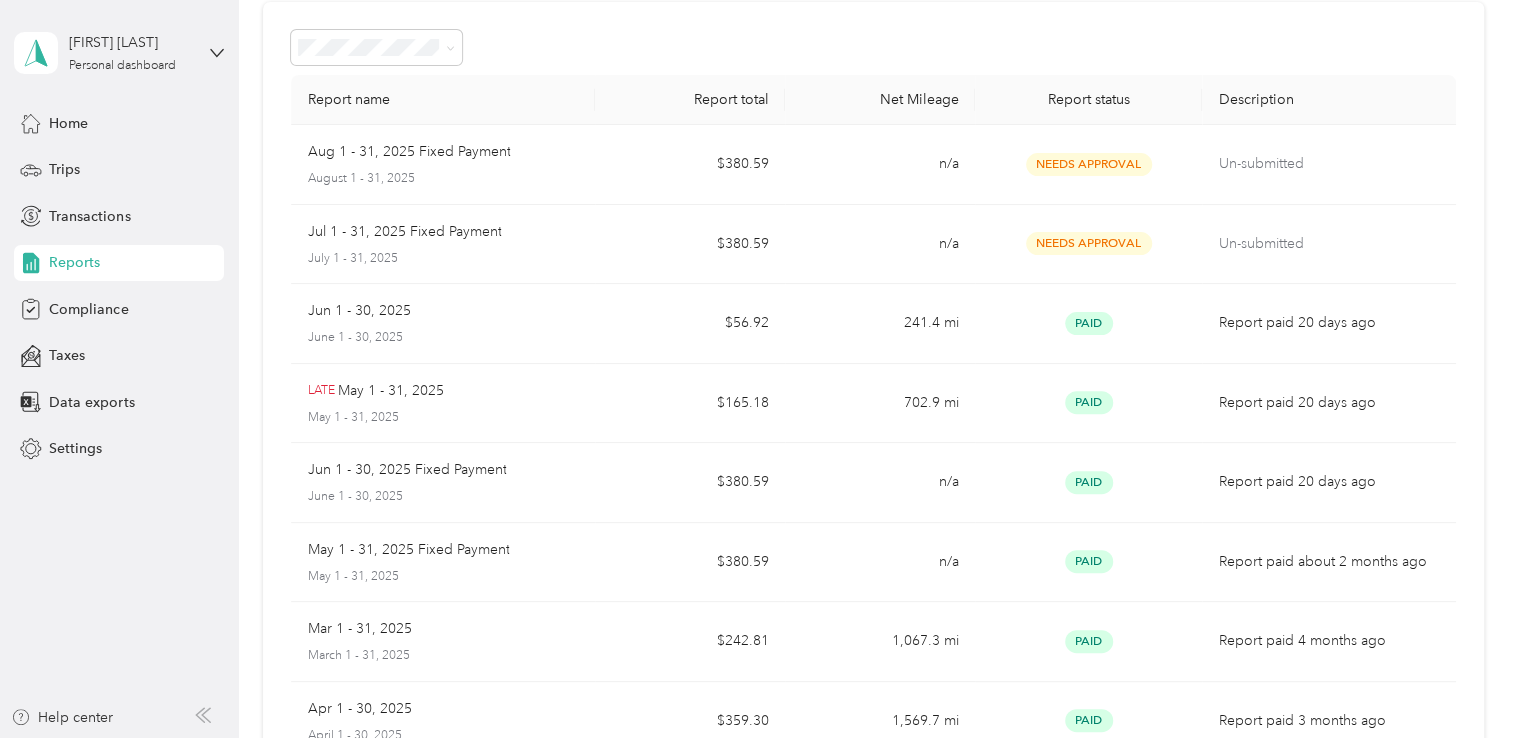 scroll, scrollTop: 0, scrollLeft: 0, axis: both 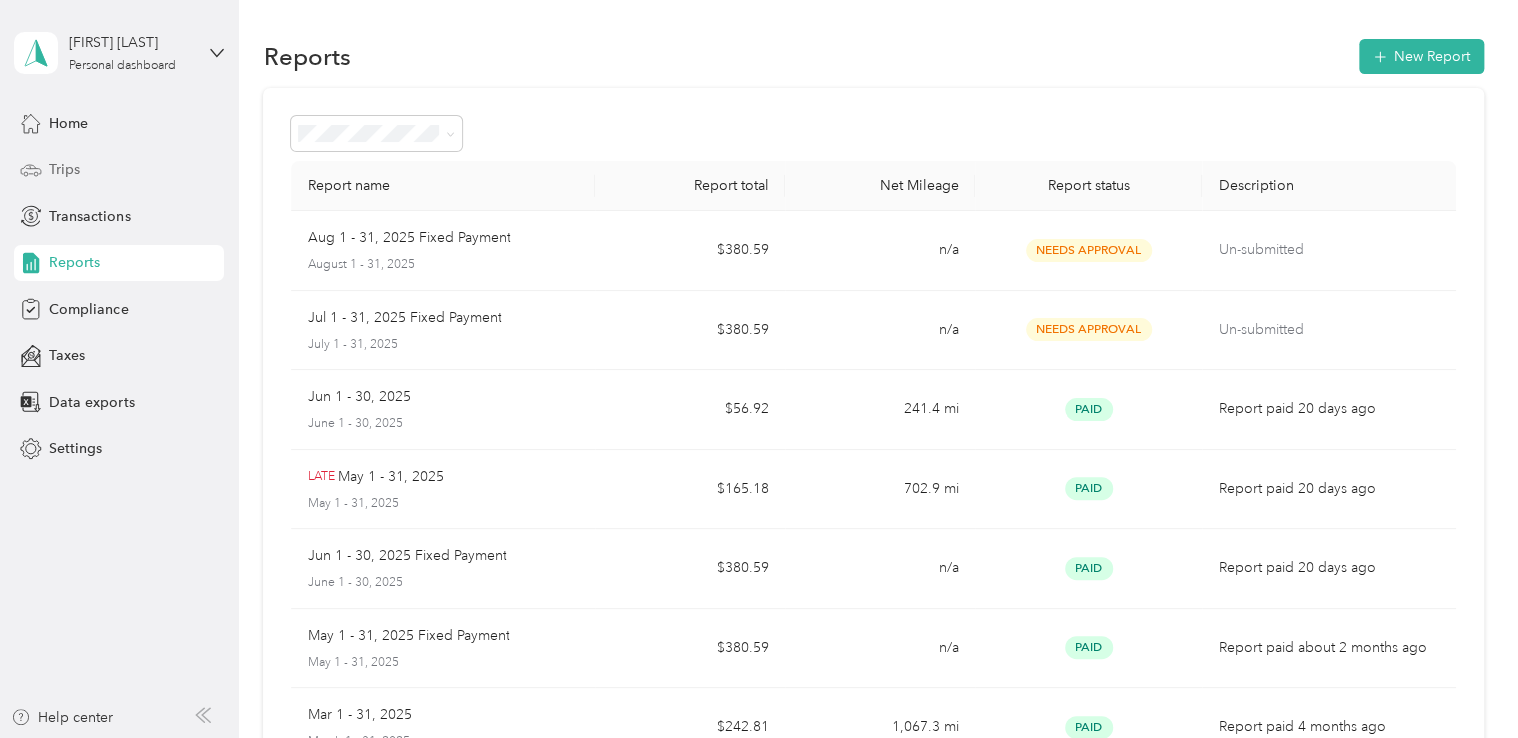 click on "Trips" at bounding box center (64, 169) 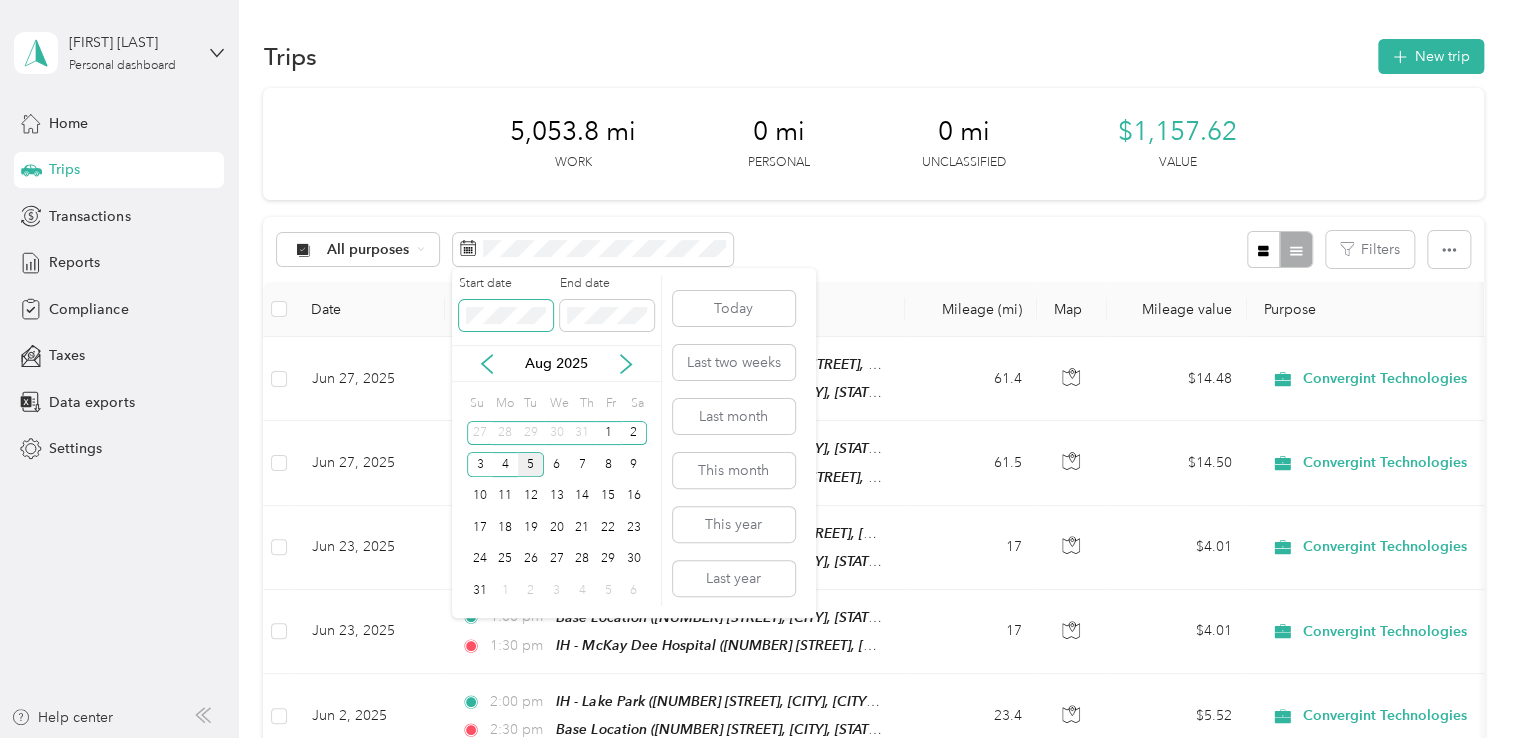 click on "David Porter Personal dashboard Home Trips Transactions Reports Compliance Taxes Data exports Settings   Help center Trips New trip 5,053.8   mi Work 0   mi Personal 0   mi Unclassified $1,157.62 Value All purposes Filters Date Locations Mileage (mi) Map Mileage value Purpose Track Method Report                     Jun 27, 2025 1:00 pm IH - Heber Valley Hospital ([NUMBER] [STREET], [CITY], [STATE]) 2:00 pm Base Location ([NUMBER] [STREET], [CITY], [STATE]) 61.4 $14.48 Convergint Technologies Manual Jun 1 - 30, 2025 Jun 27, 2025 9:30 am Base Location ([NUMBER] [STREET], [CITY], [STATE]) 10:30 am IH - Heber Valley Hospital ([NUMBER] [STREET], [CITY], [STATE]) 61.5 $14.50 Convergint Technologies Manual Jun 1 - 30, 2025 Jun 23, 2025 2:30 pm IH - McKay Dee Hospital ([NUMBER] [STREET], [CITY], [STATE]) 3:00 pm Base Location ([NUMBER] [STREET], [CITY], [STATE]) 17 $4.01 Convergint Technologies Manual Jun 1 - 30, 2025 Jun 23, 2025 1:00 pm Base Location ([NUMBER] [STREET], [CITY], [STATE]) 1:30 pm 17 23.4" at bounding box center [754, 369] 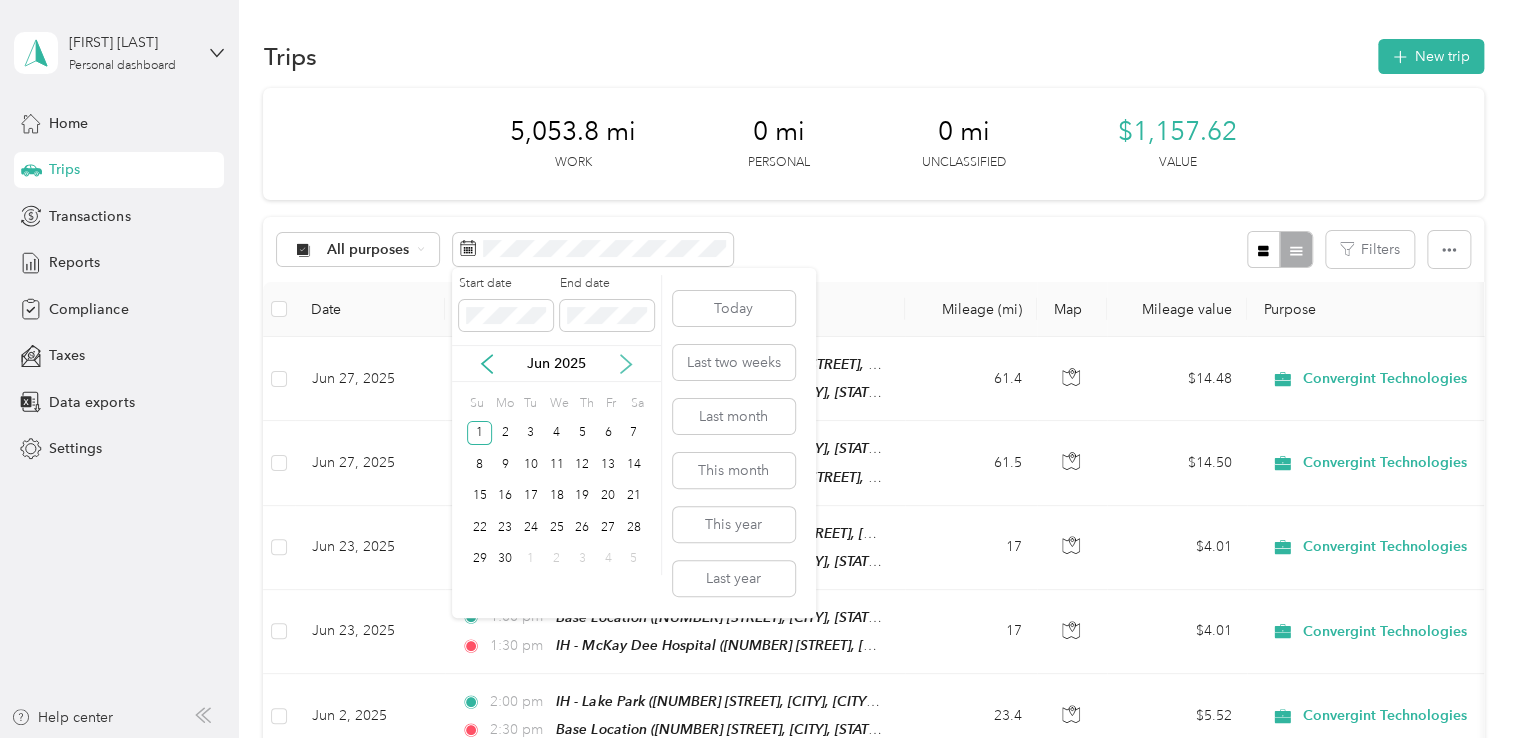 click 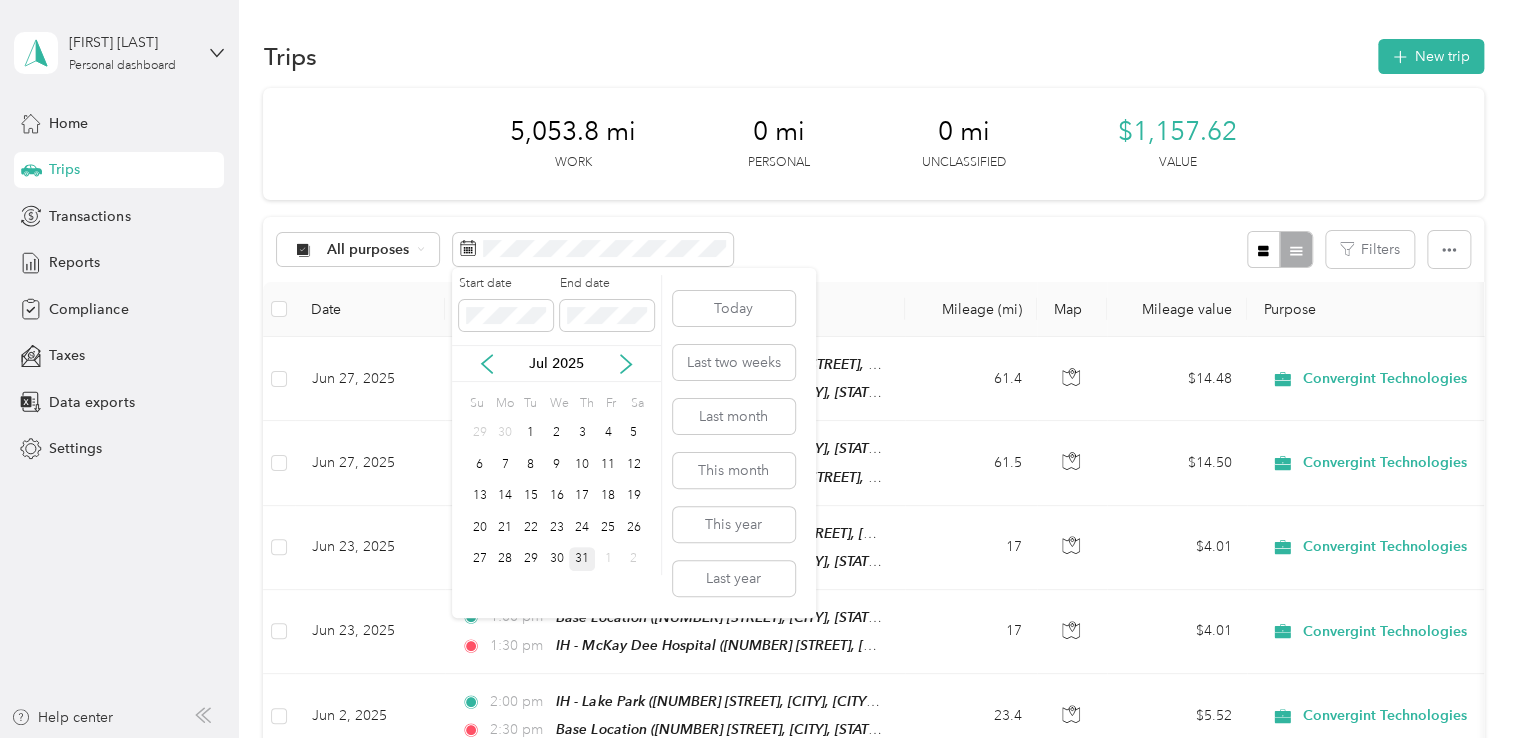 click on "31" at bounding box center (582, 559) 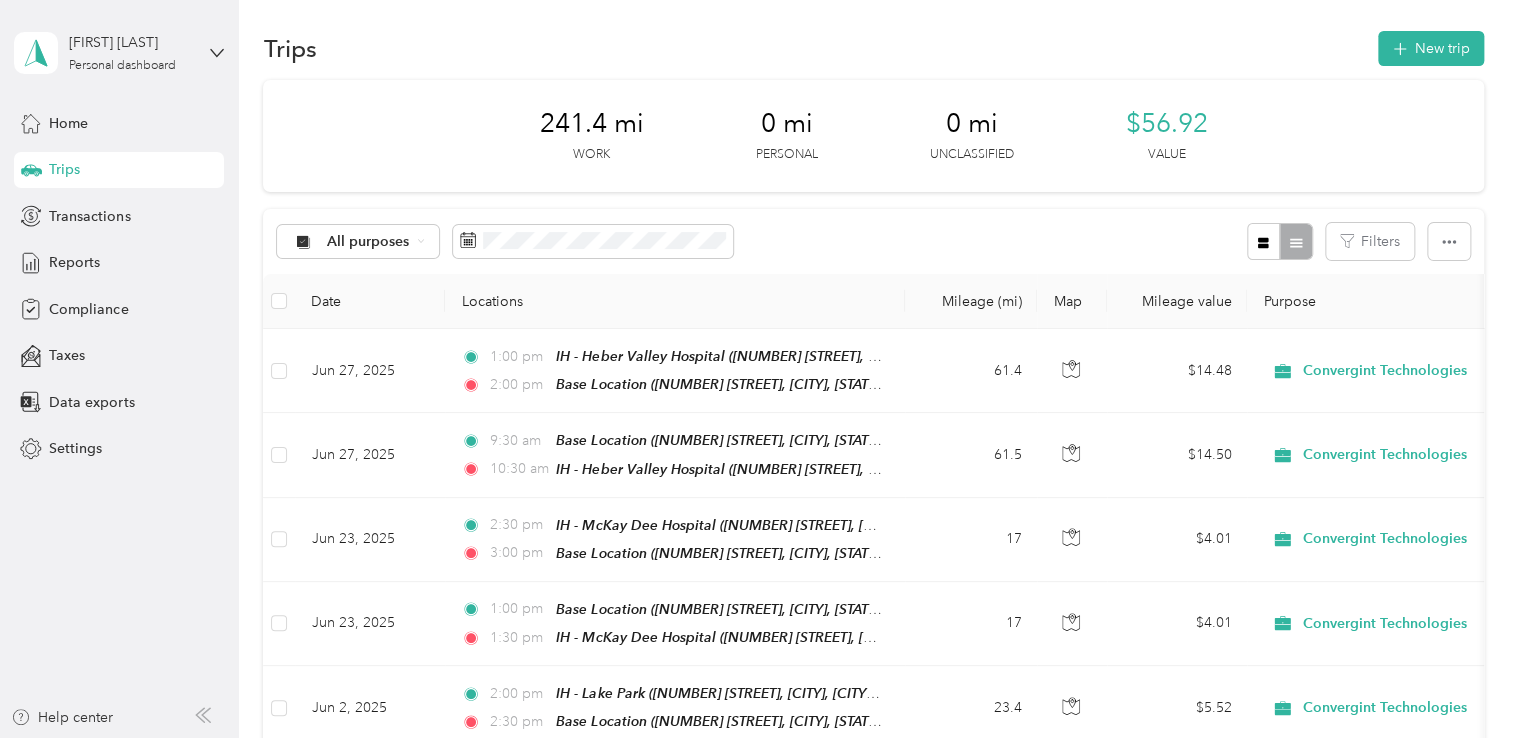 scroll, scrollTop: 0, scrollLeft: 0, axis: both 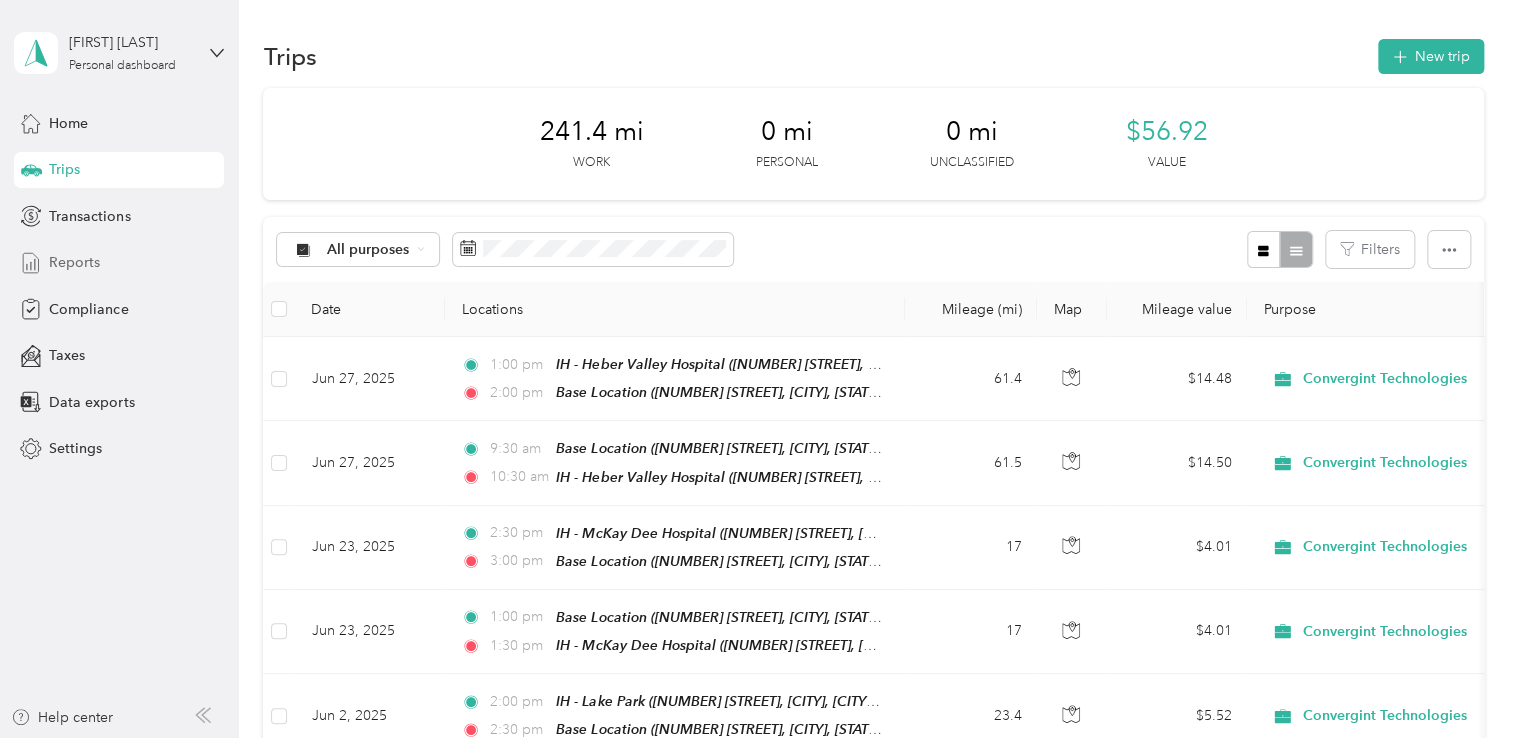 click on "Reports" at bounding box center (74, 262) 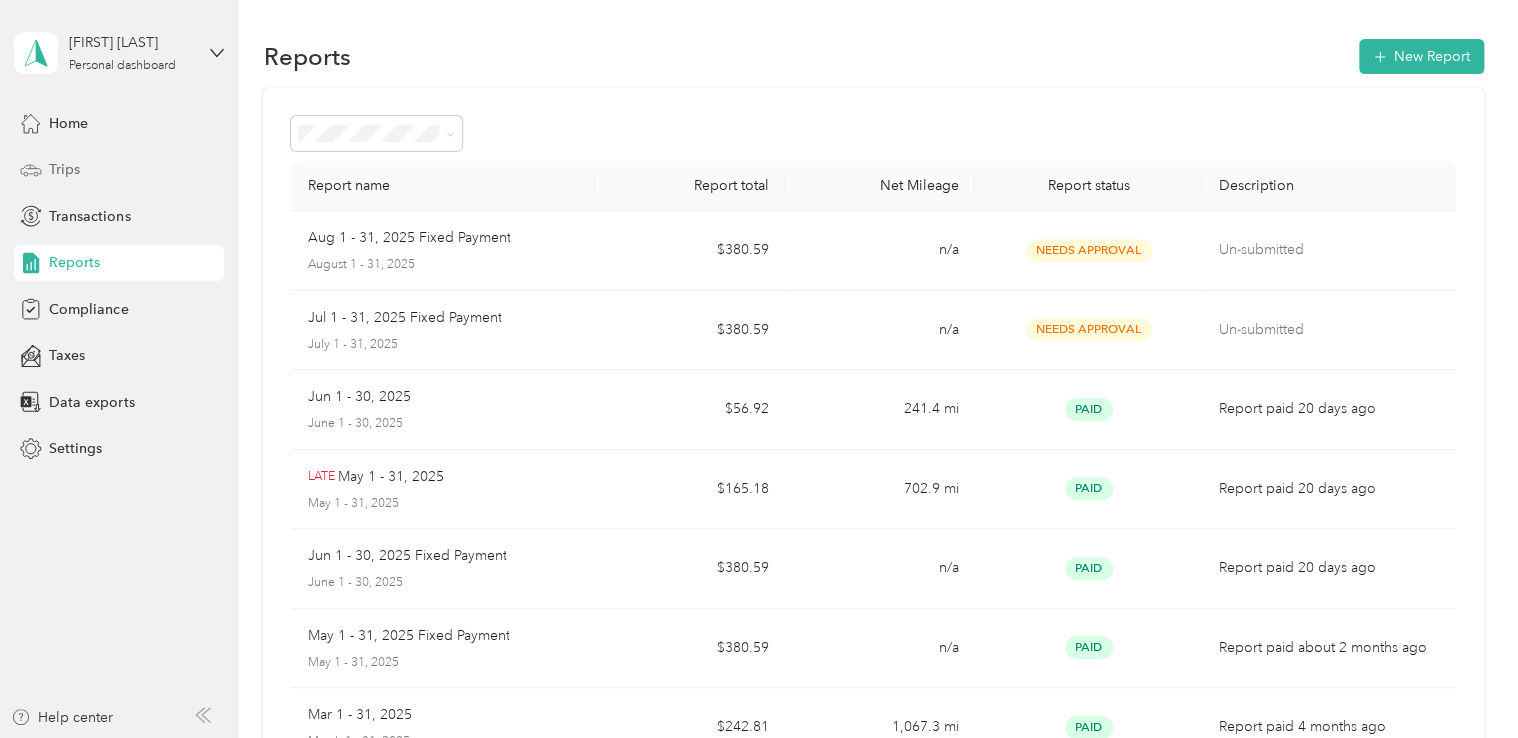 click on "Trips" at bounding box center (64, 169) 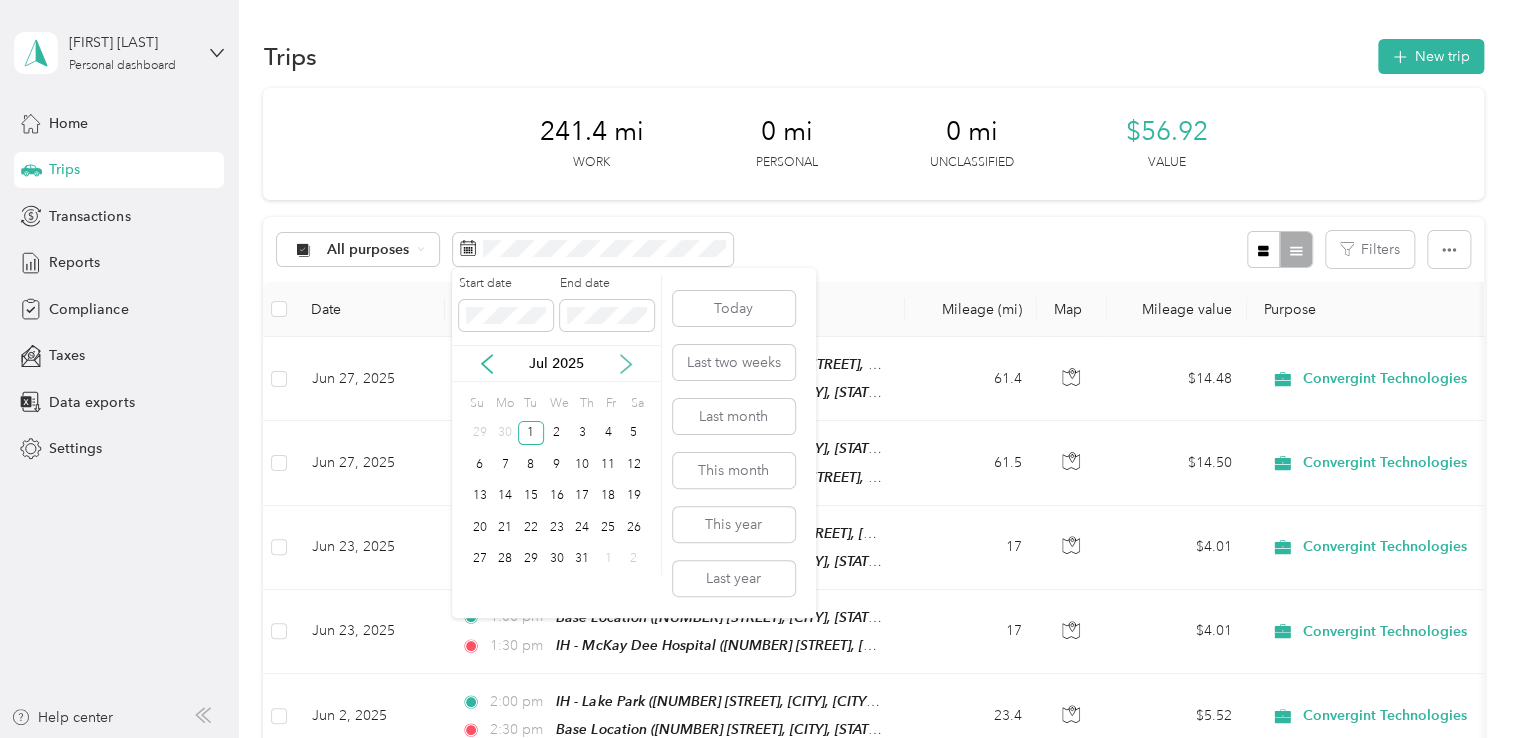 click 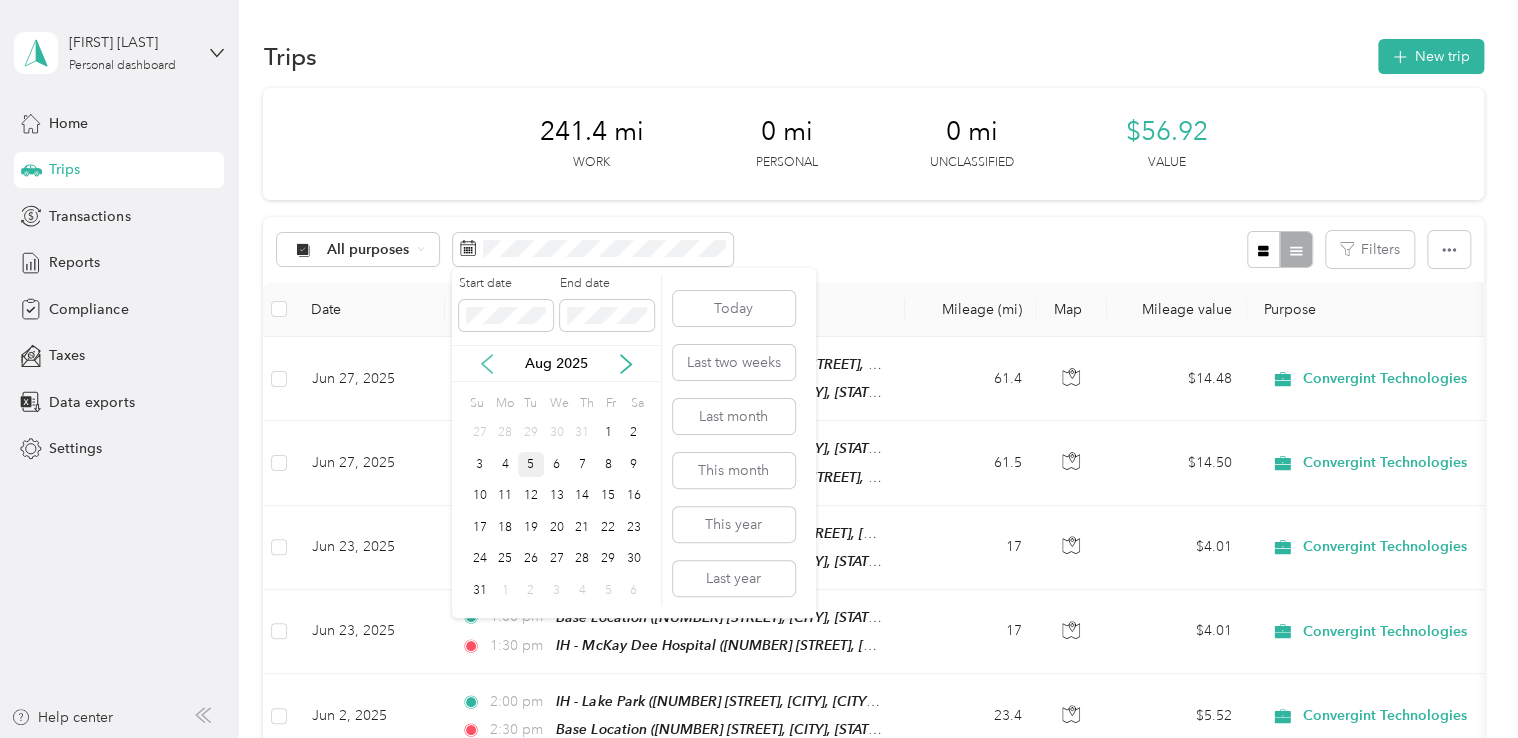 click 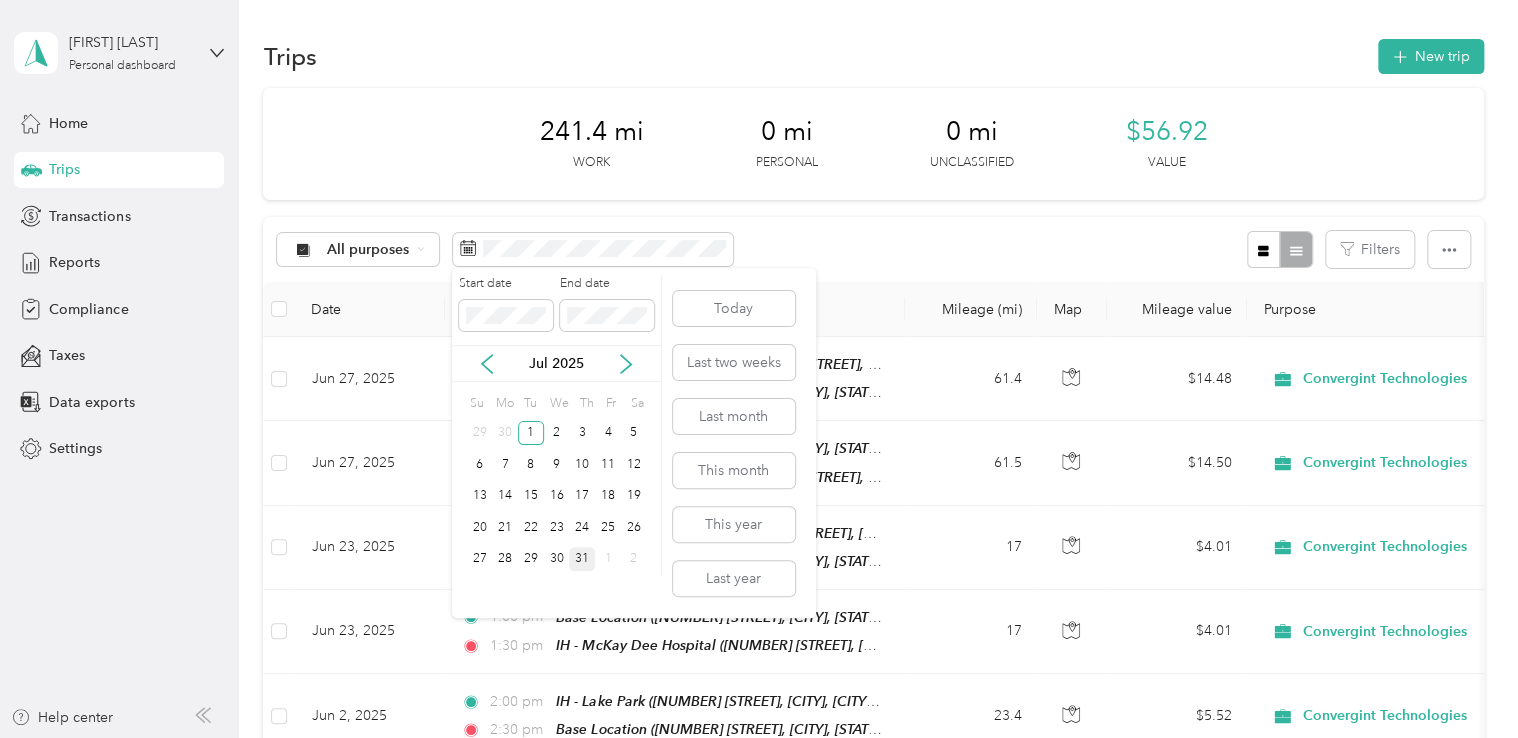 click on "31" at bounding box center [582, 559] 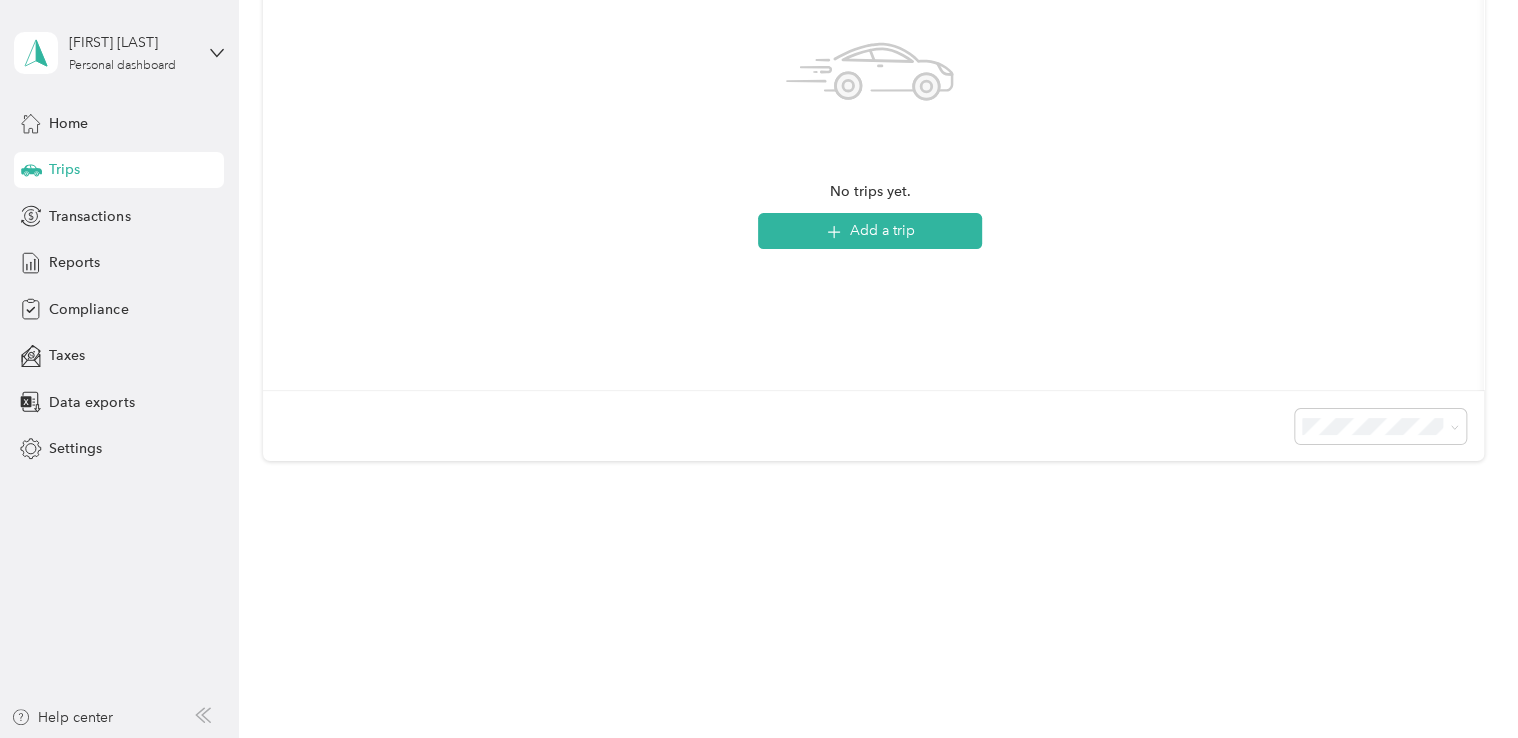 scroll, scrollTop: 0, scrollLeft: 0, axis: both 